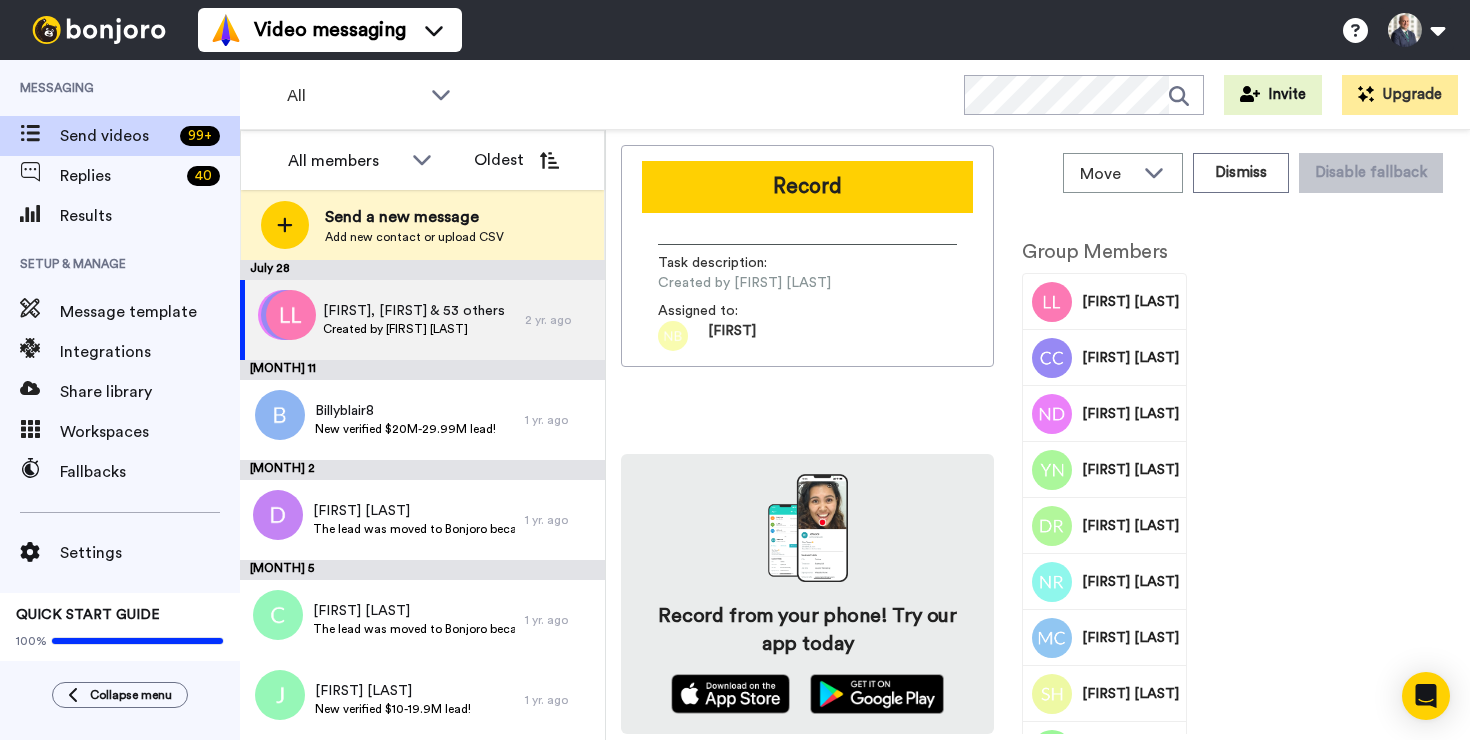 scroll, scrollTop: 0, scrollLeft: 0, axis: both 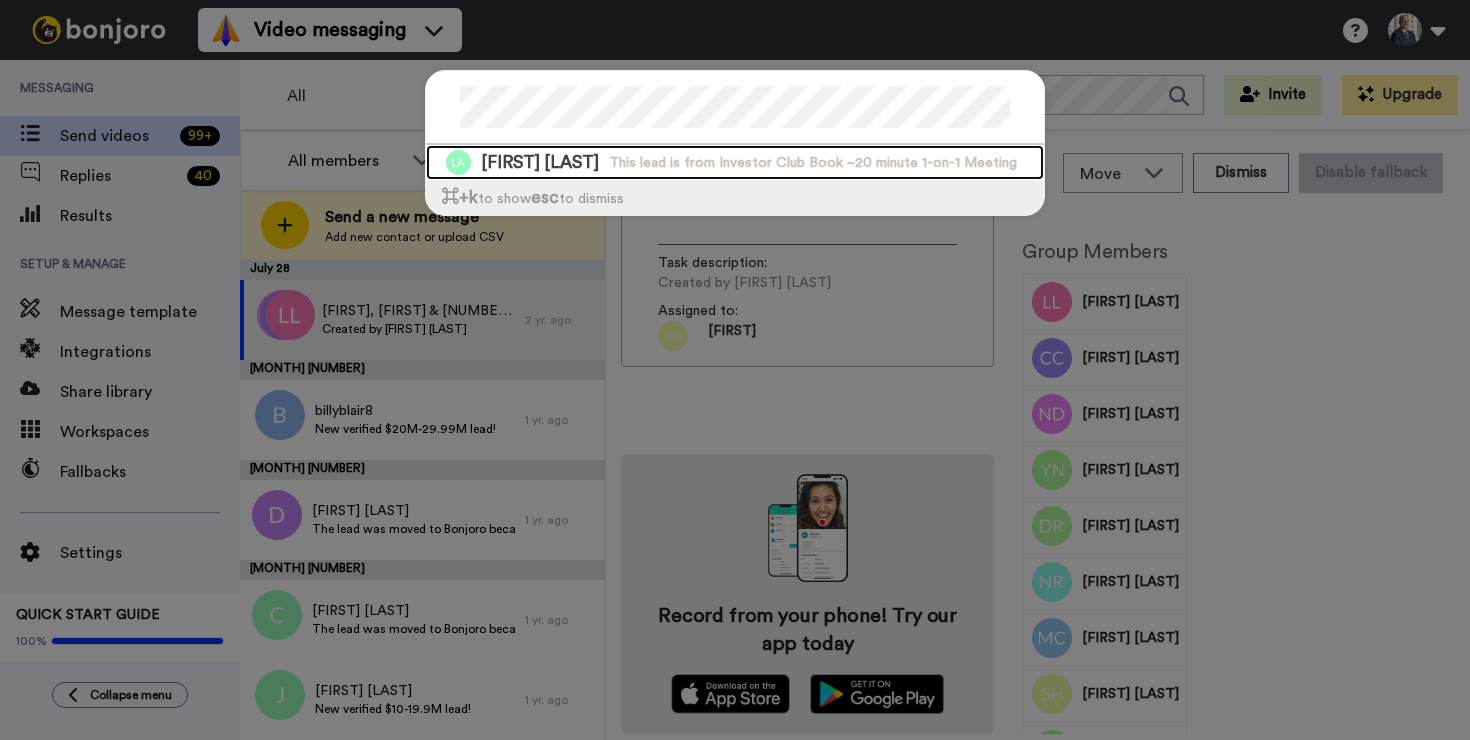 drag, startPoint x: 509, startPoint y: 164, endPoint x: 642, endPoint y: 179, distance: 133.84319 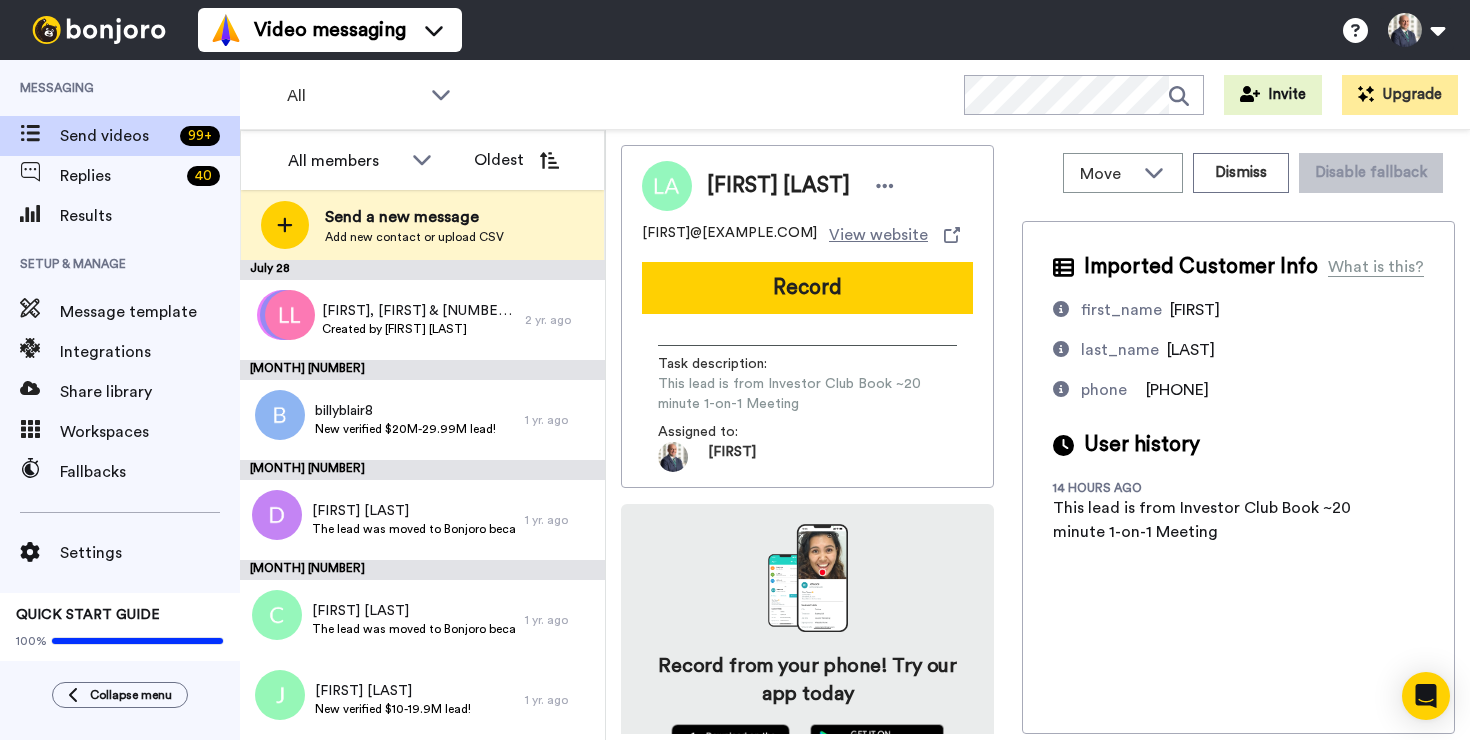 click on "Record" at bounding box center (807, 288) 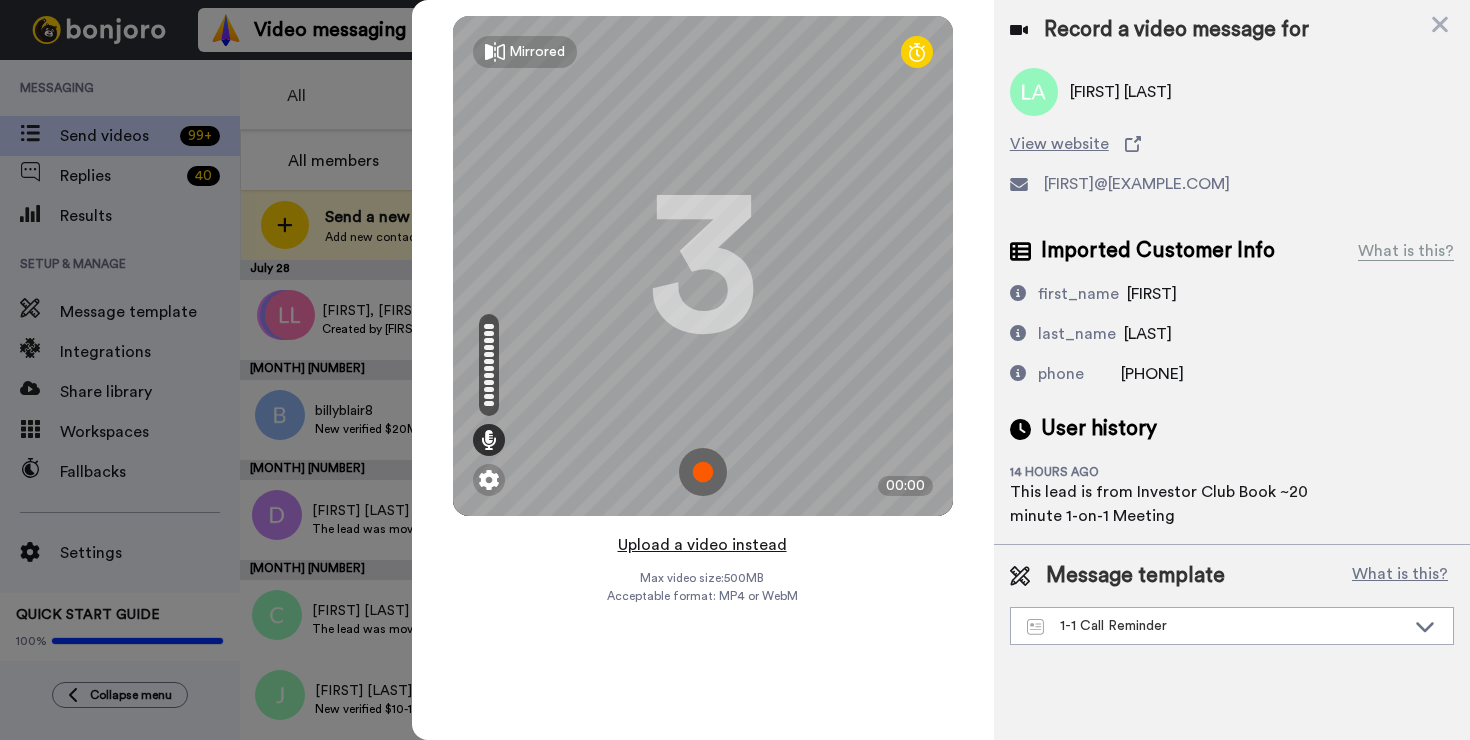 click on "Upload a video instead" at bounding box center (702, 545) 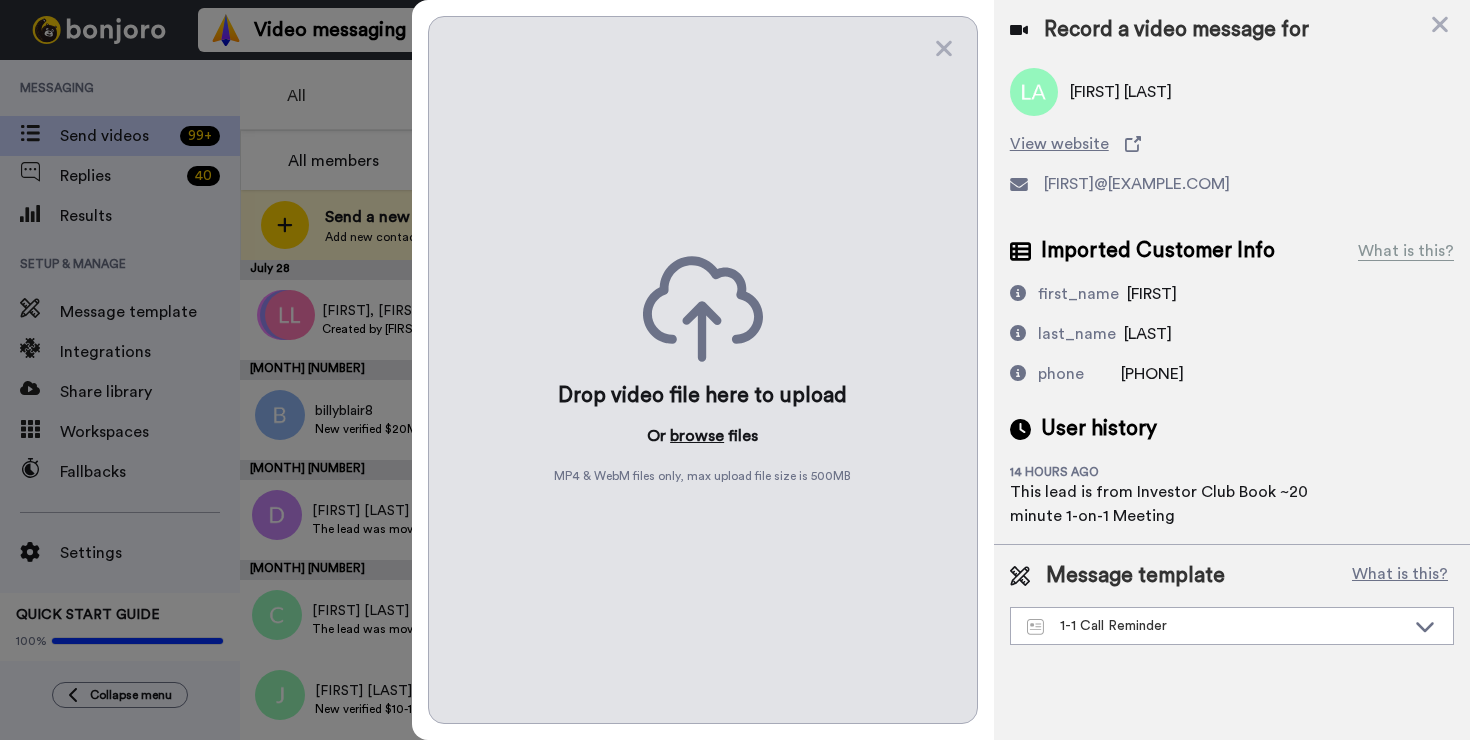 click on "browse" at bounding box center [697, 436] 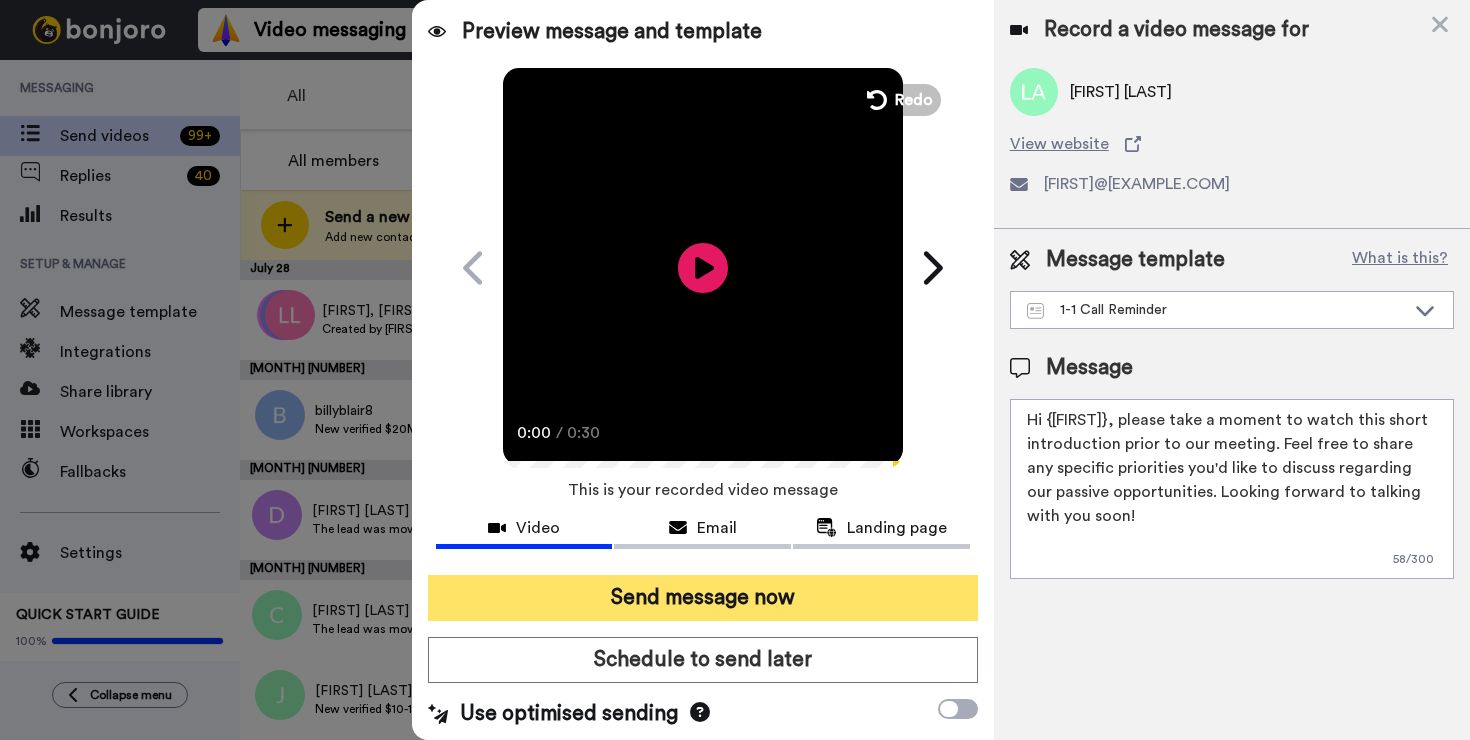 click on "Send message now" at bounding box center (703, 598) 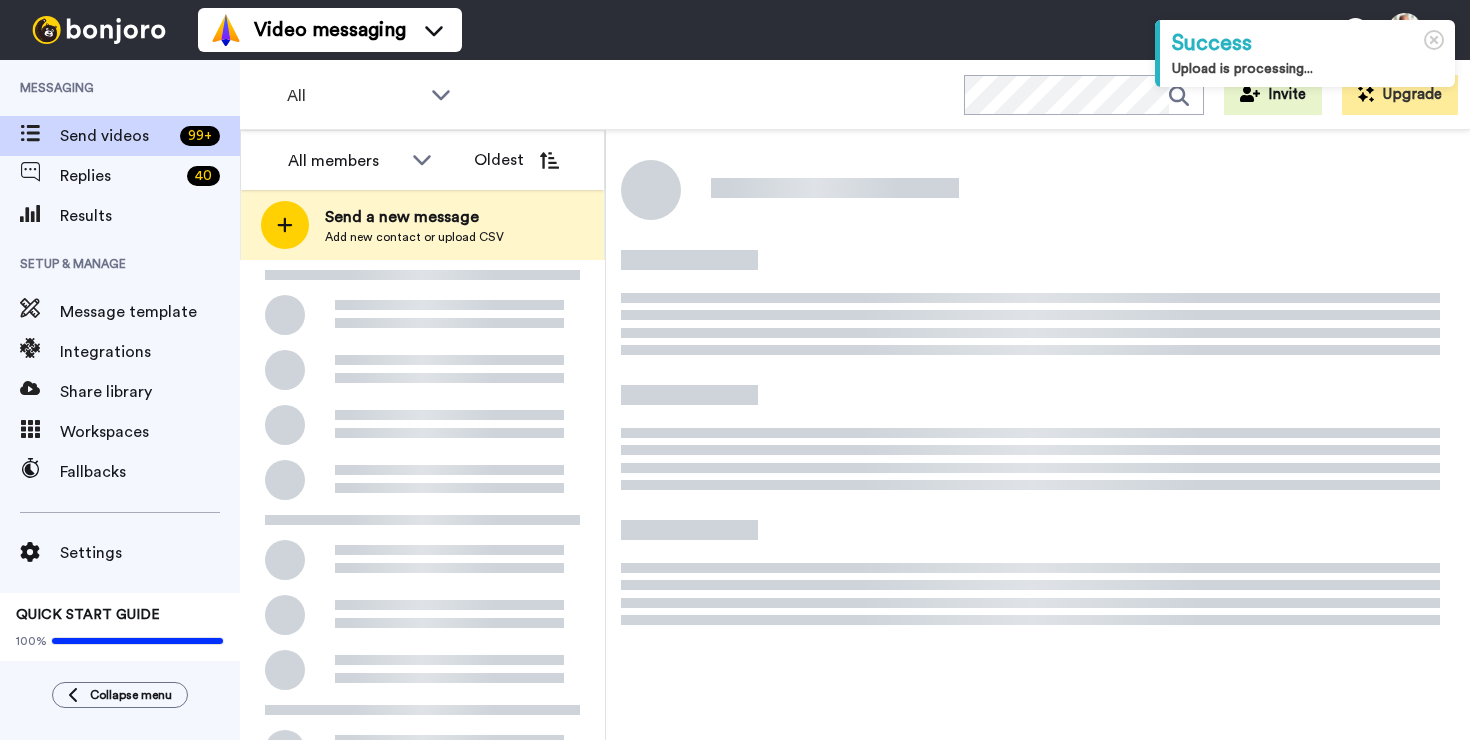 scroll, scrollTop: 0, scrollLeft: 0, axis: both 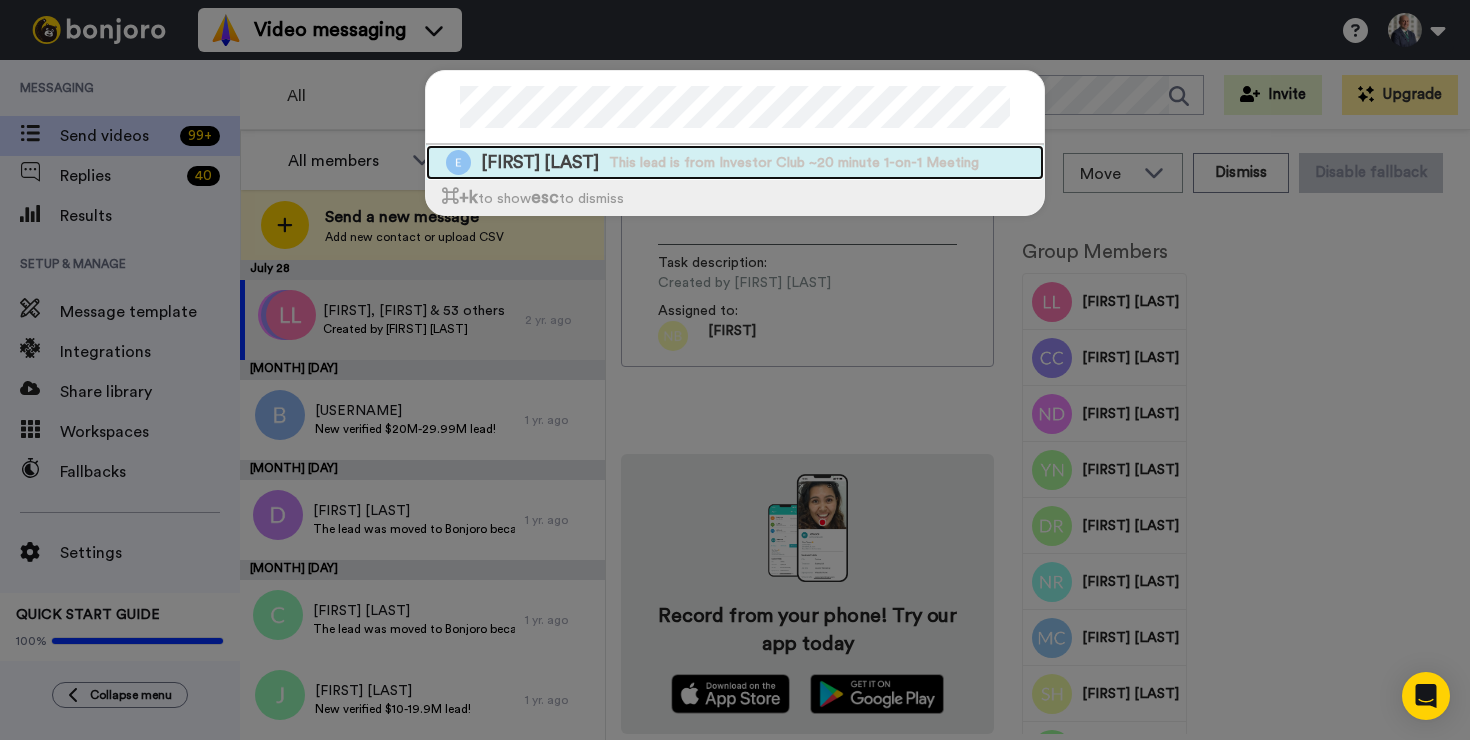 click on "This lead is from Investor Club ~20 minute 1-on-1 Meeting" at bounding box center [794, 163] 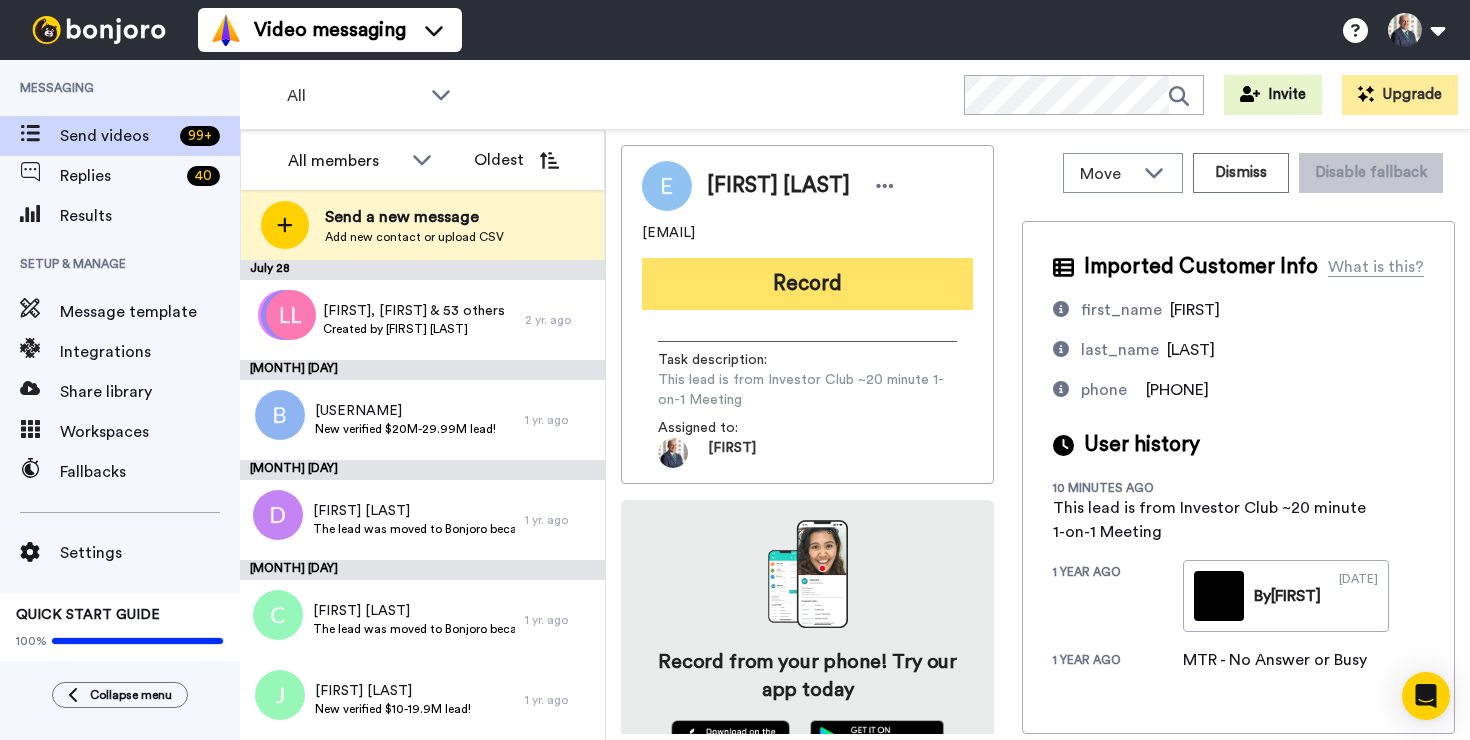 click on "Record" at bounding box center (807, 284) 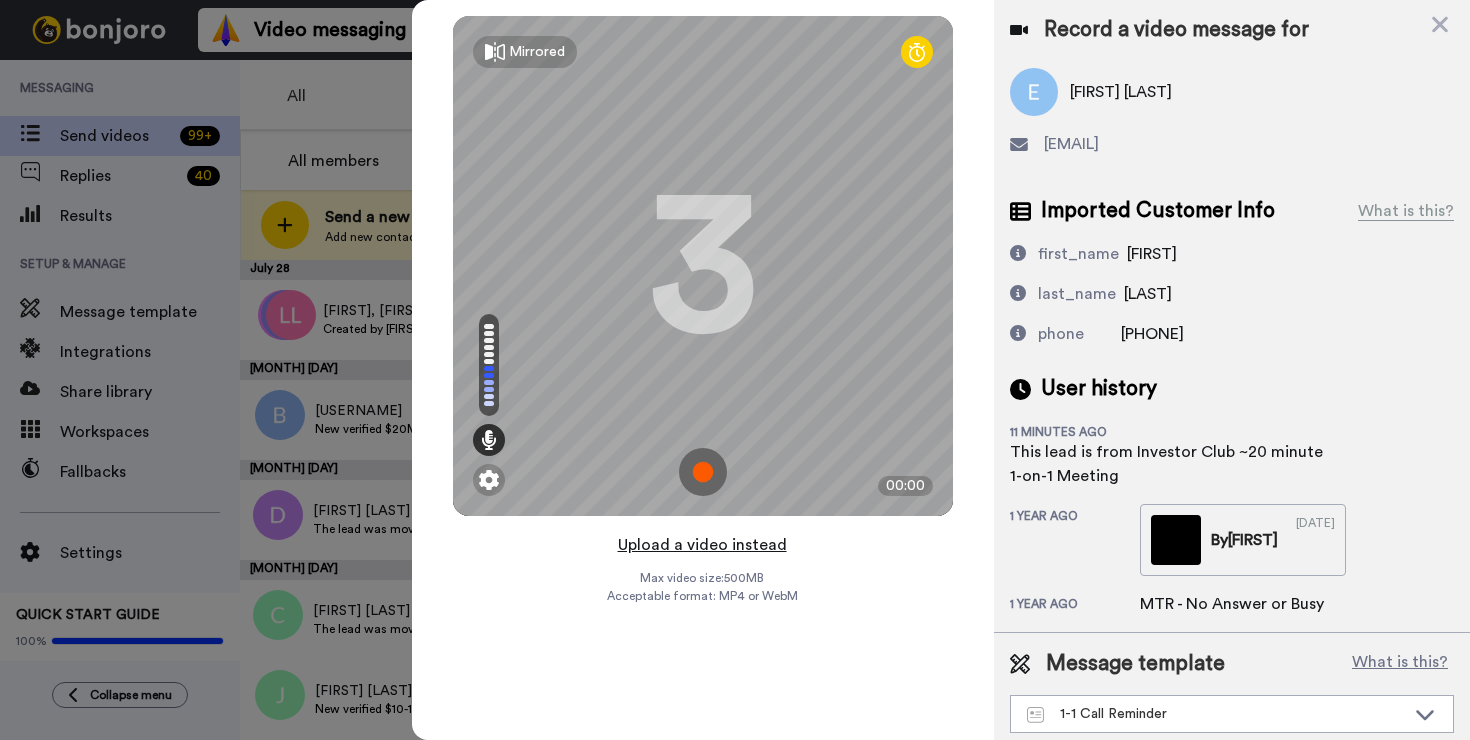 click on "Upload a video instead" at bounding box center [702, 545] 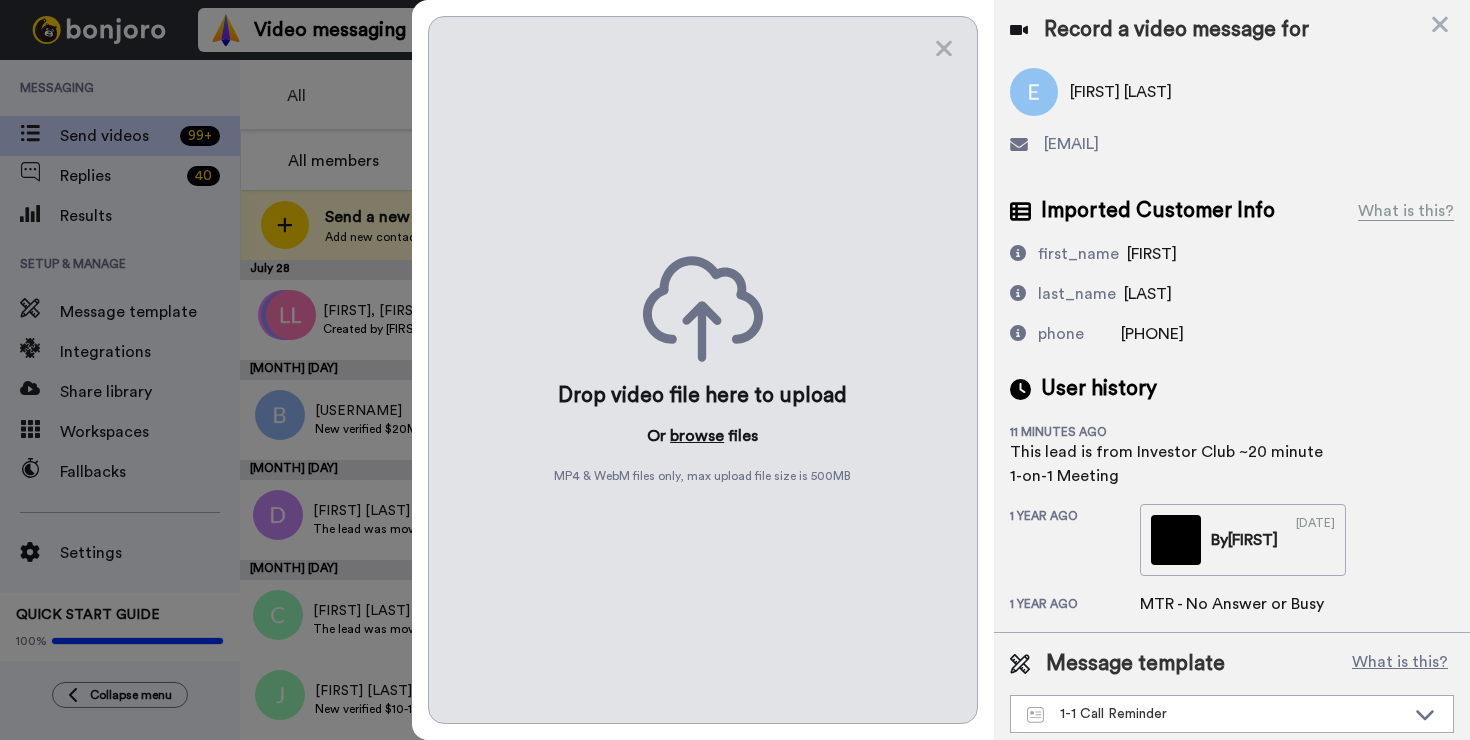 click on "browse" at bounding box center (697, 436) 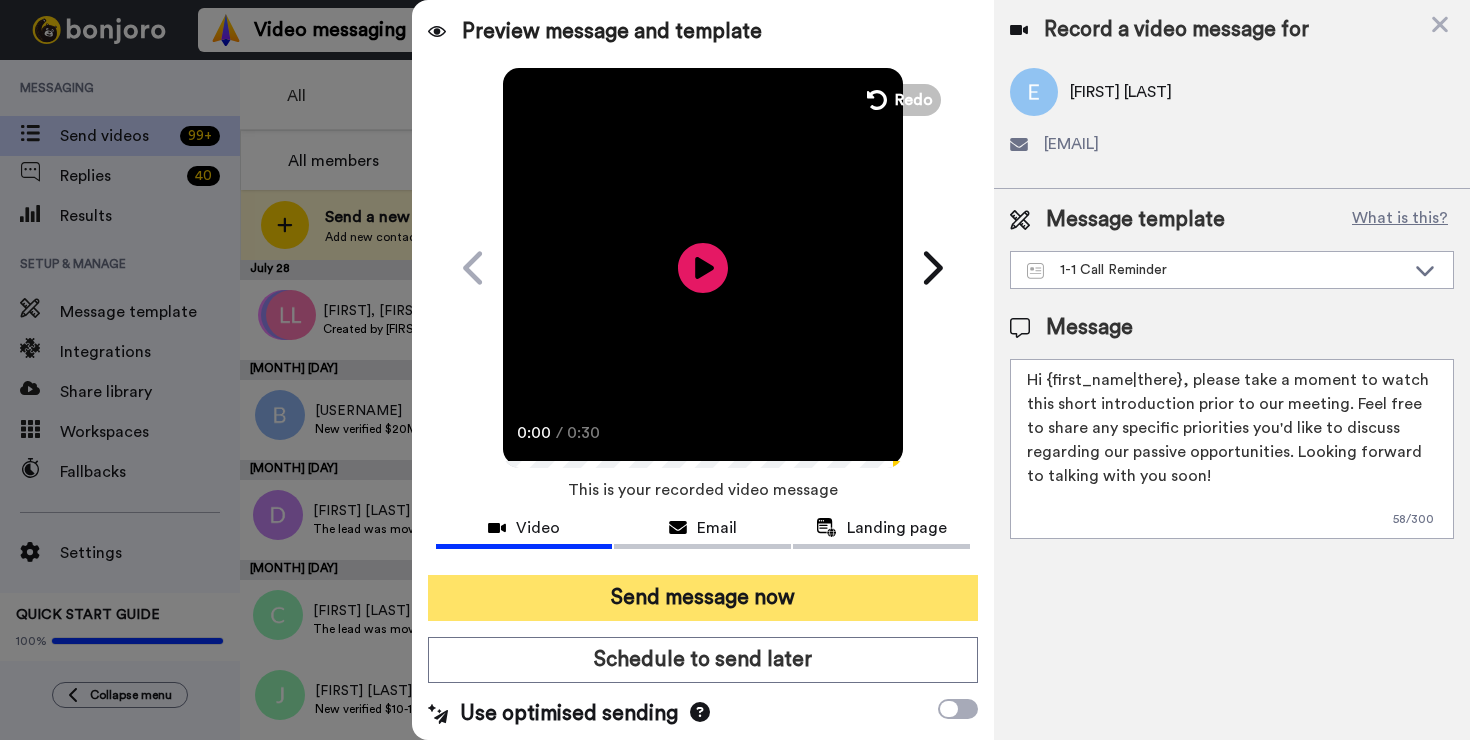 click on "Send message now" at bounding box center [703, 598] 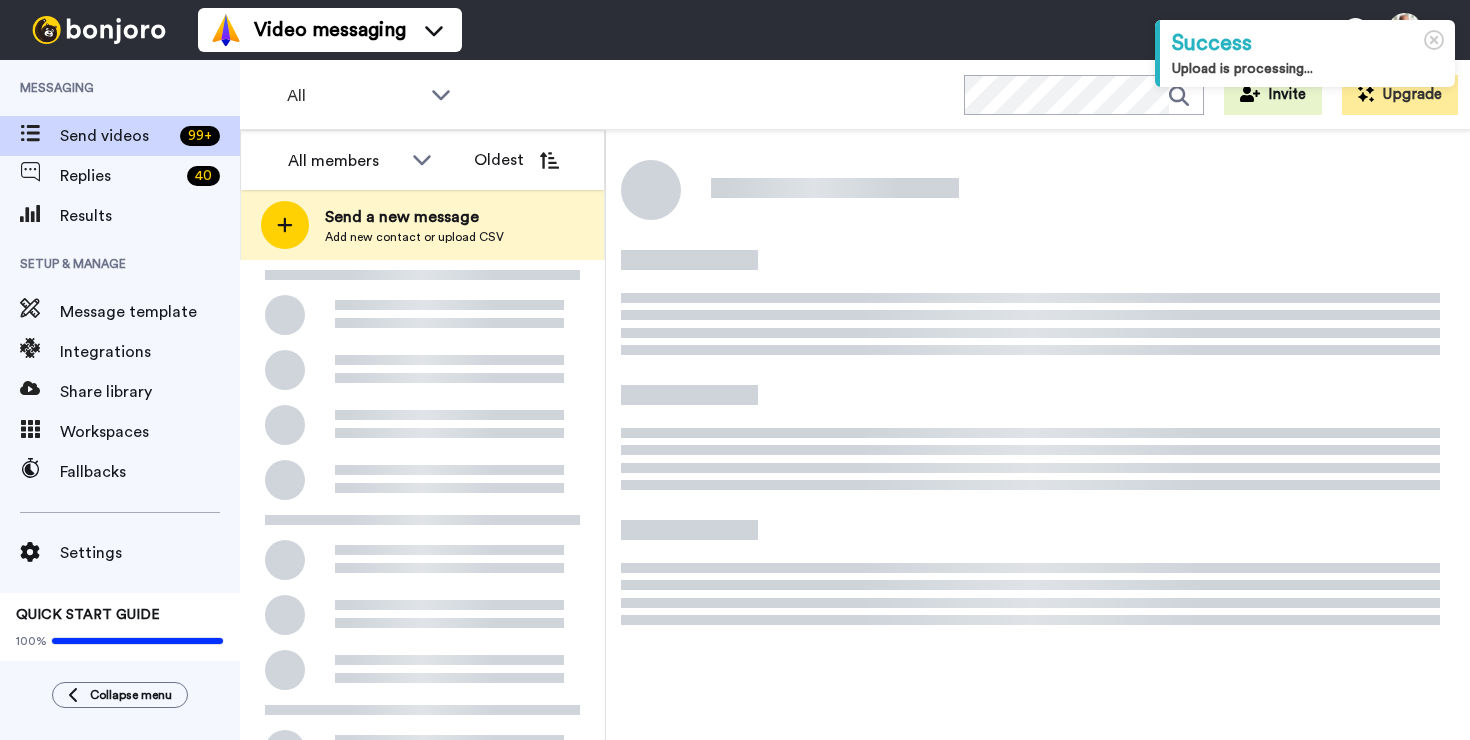 scroll, scrollTop: 0, scrollLeft: 0, axis: both 